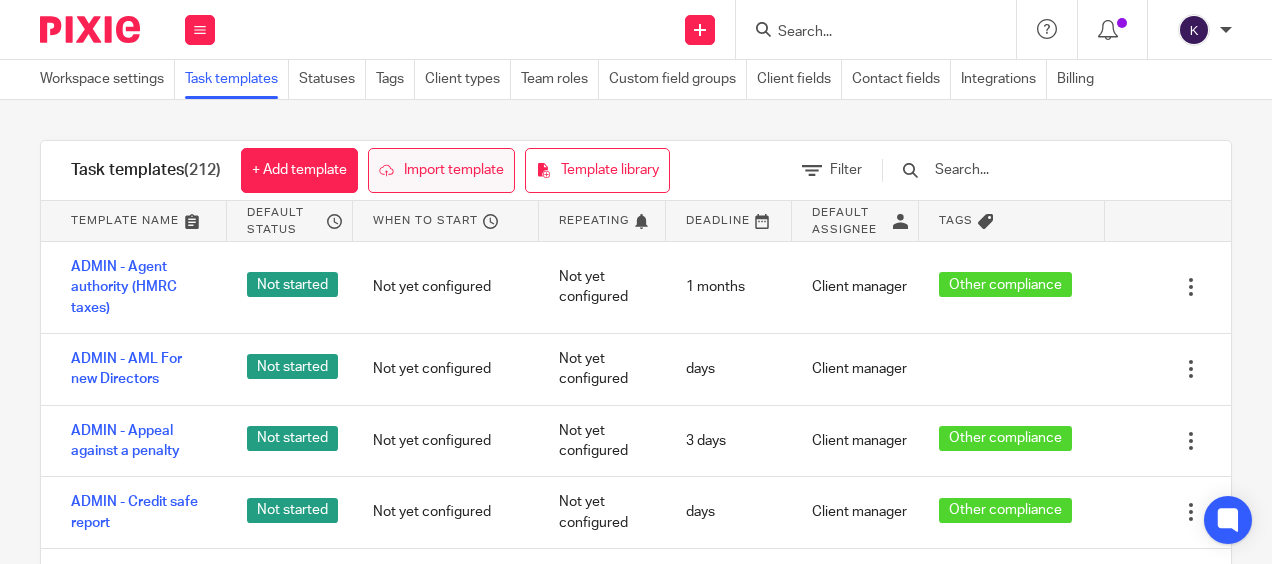 scroll, scrollTop: 0, scrollLeft: 0, axis: both 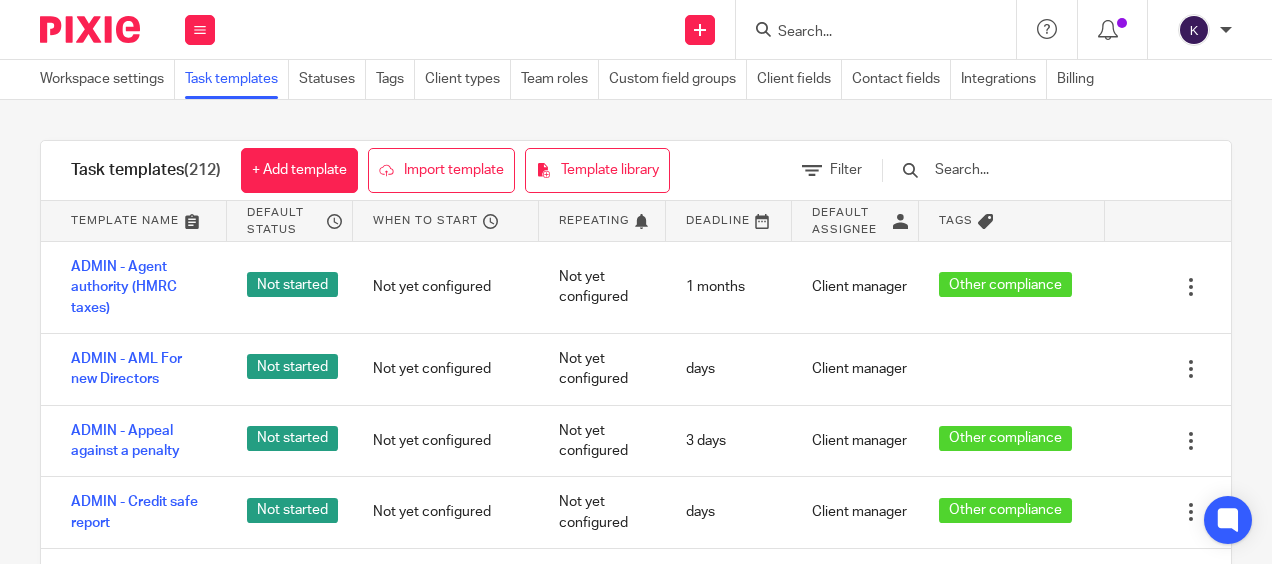click at bounding box center (82, 29) 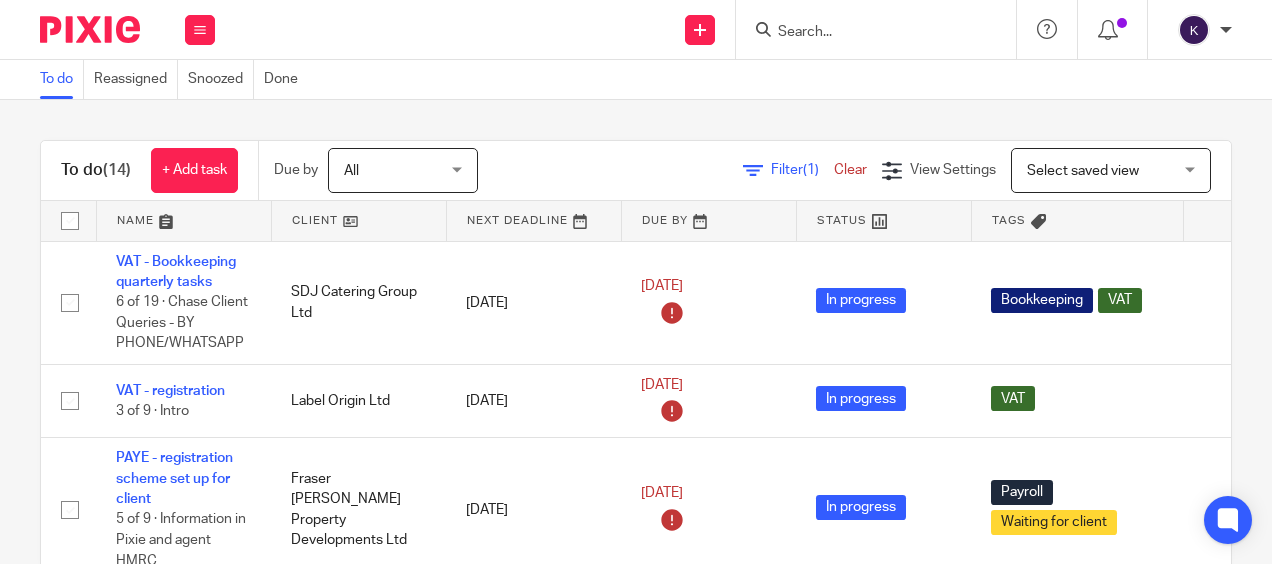 scroll, scrollTop: 0, scrollLeft: 0, axis: both 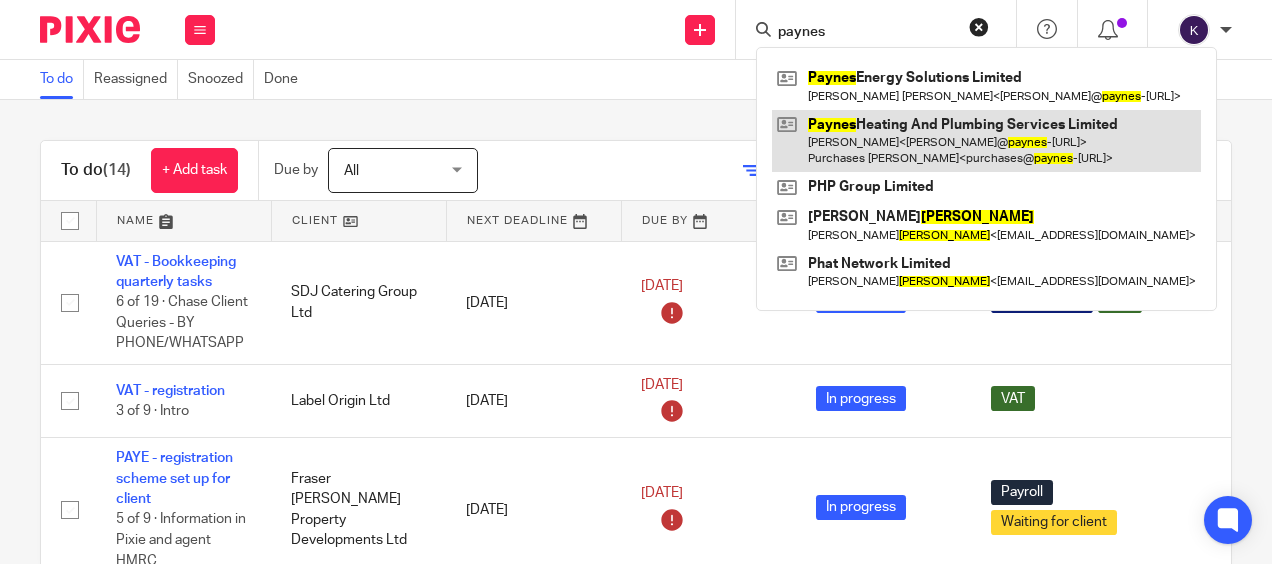 type on "paynes" 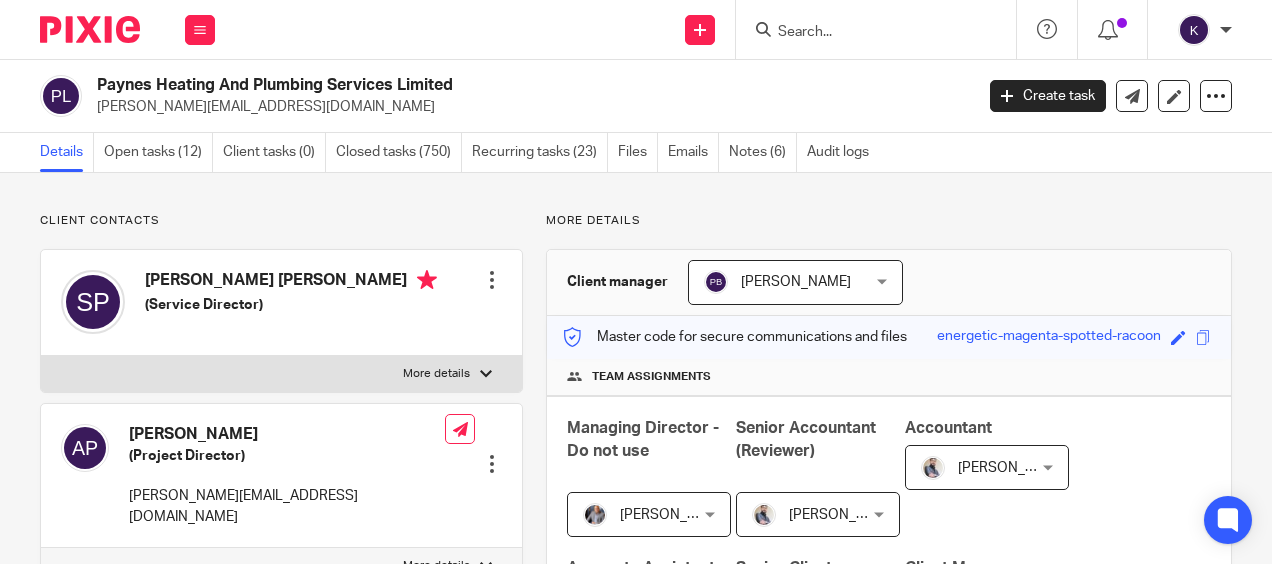 scroll, scrollTop: 0, scrollLeft: 0, axis: both 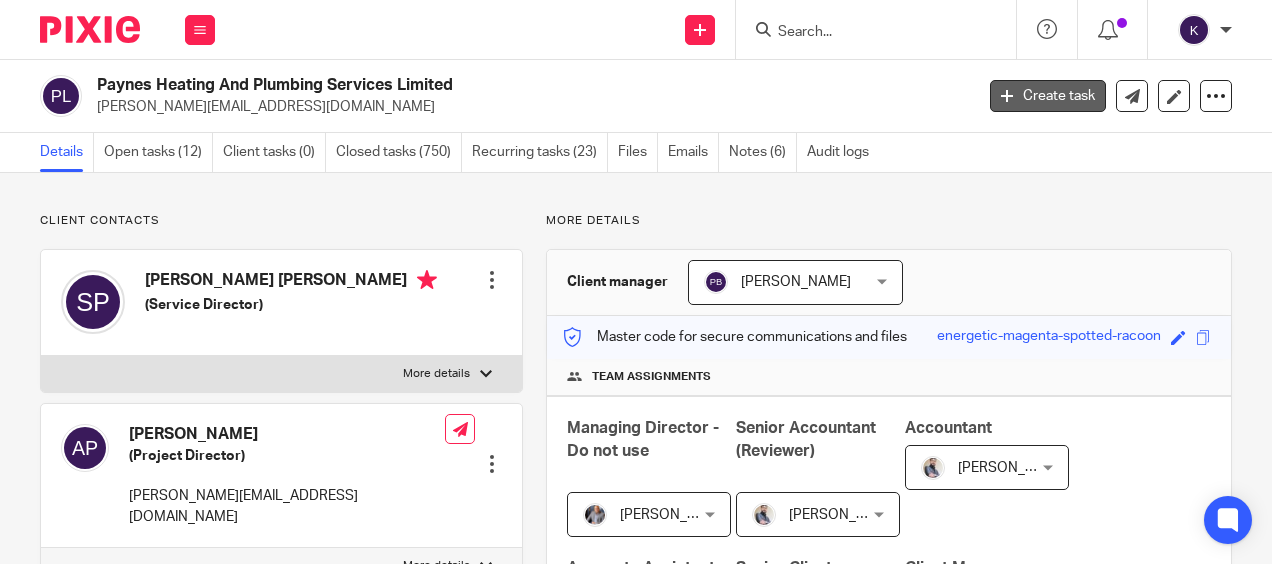 click on "Create task" at bounding box center [1048, 96] 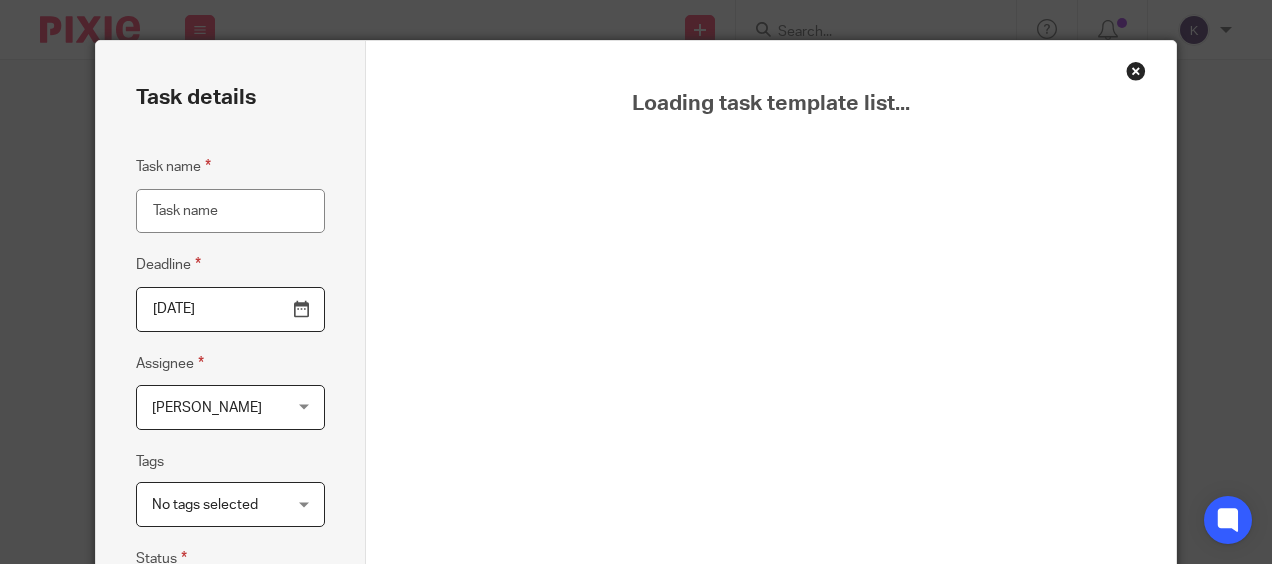 scroll, scrollTop: 0, scrollLeft: 0, axis: both 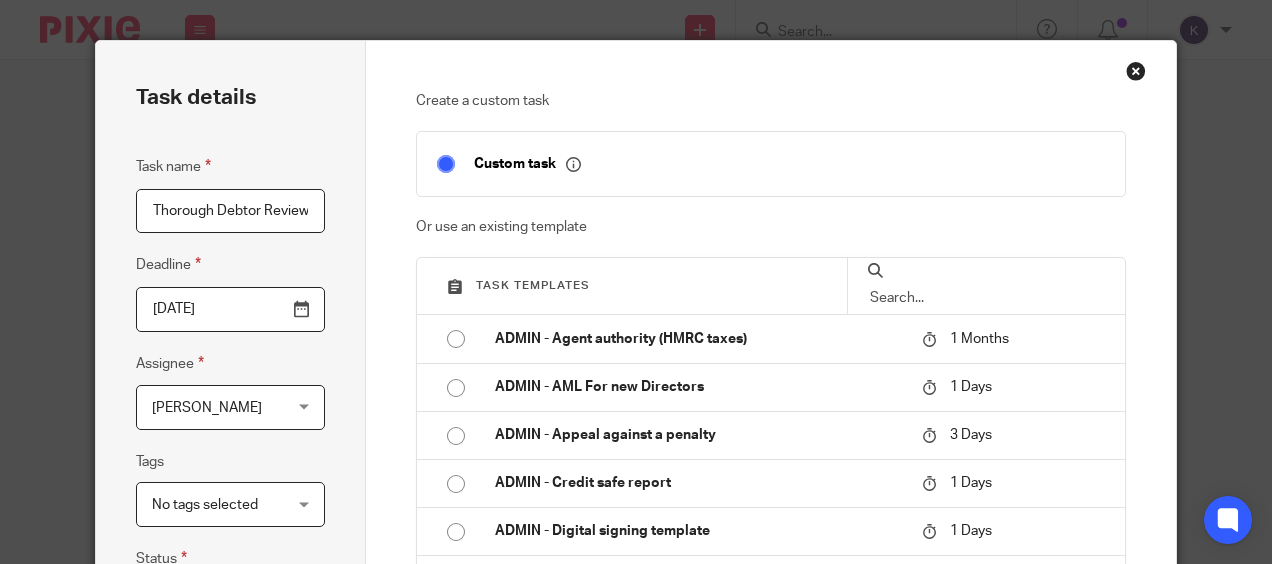 type on "Thorough Debtor Review" 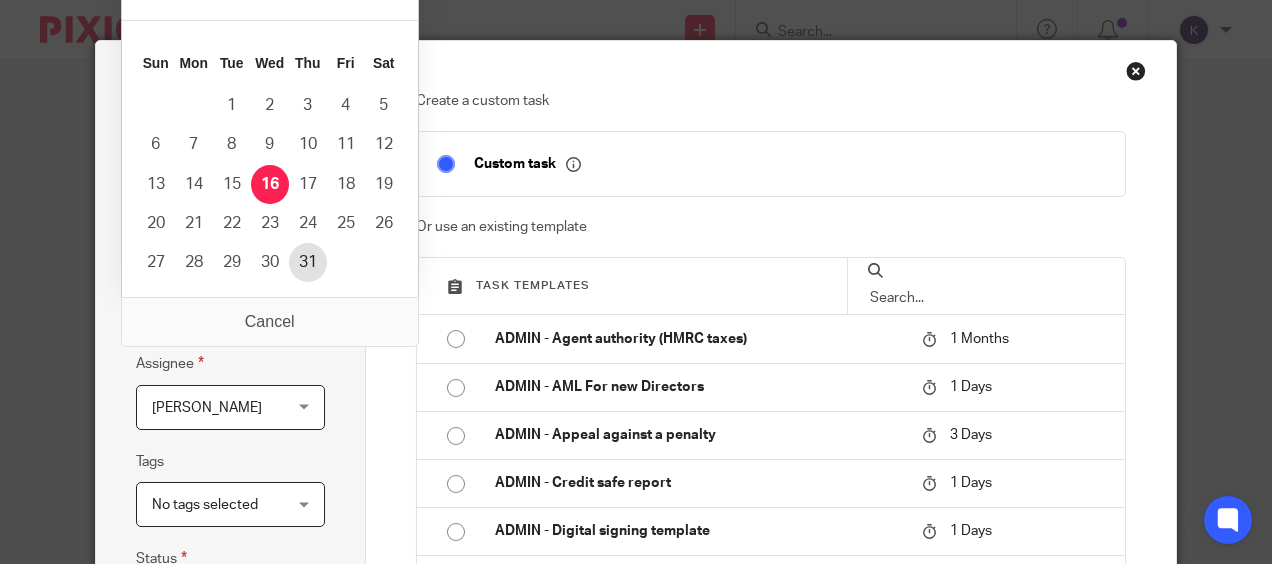 type on "2025-07-31" 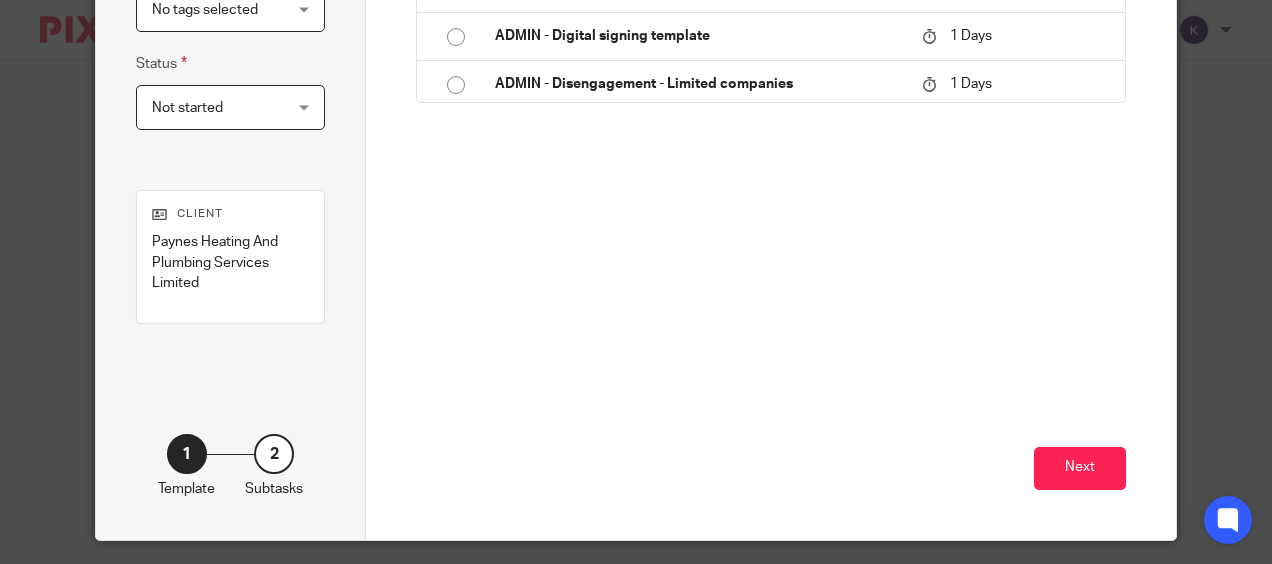 scroll, scrollTop: 500, scrollLeft: 0, axis: vertical 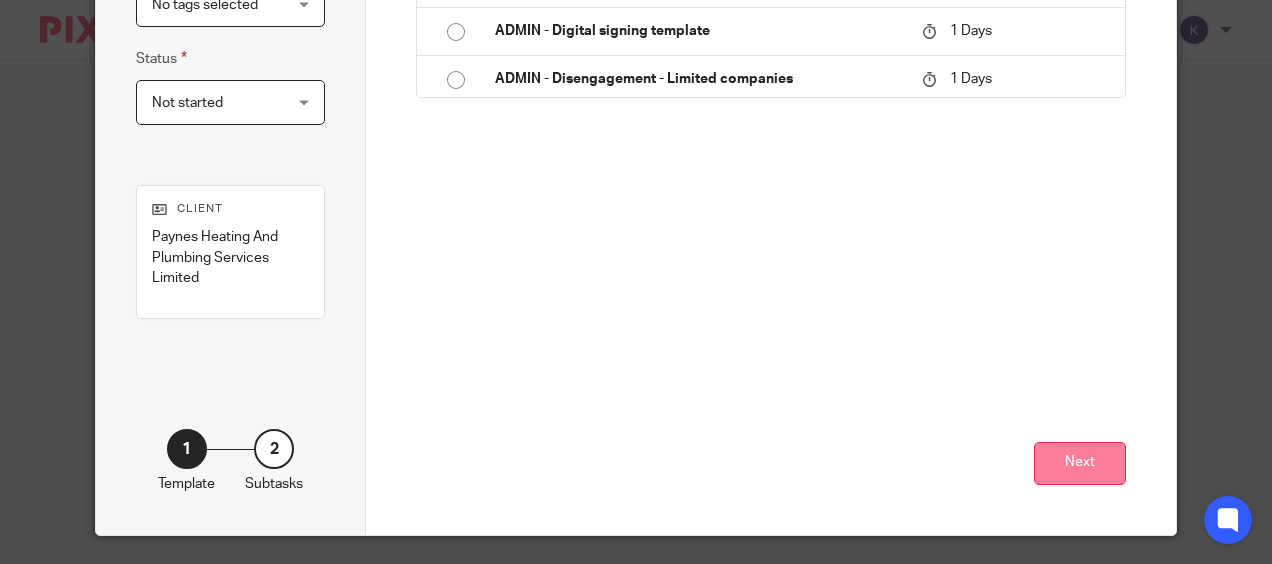 click on "Next" at bounding box center (1080, 463) 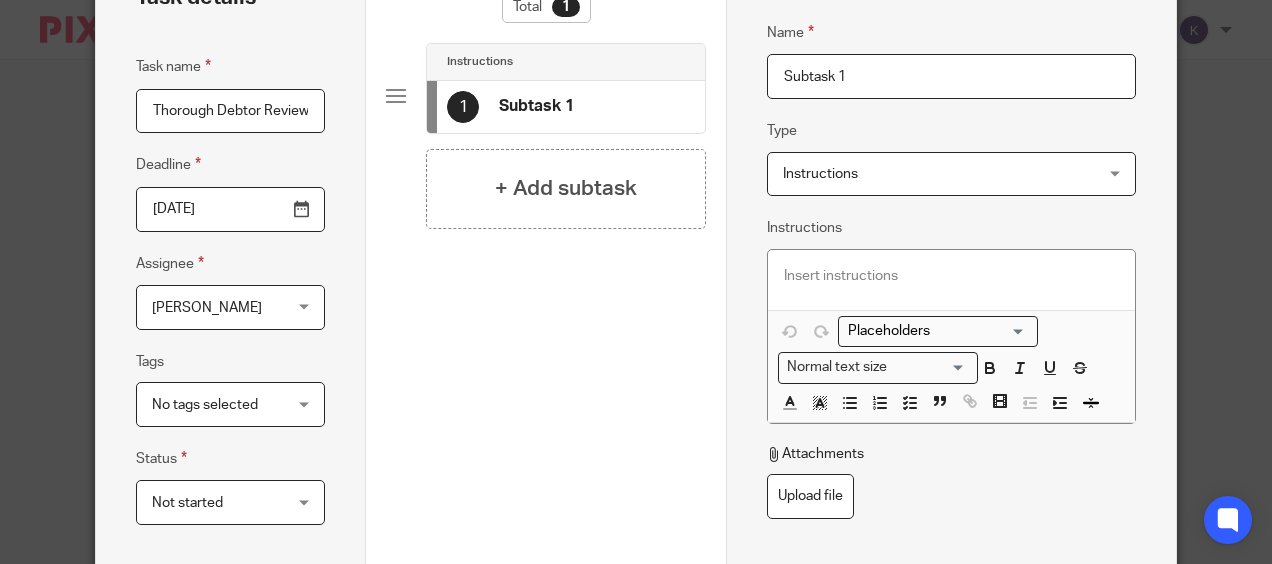 scroll, scrollTop: 0, scrollLeft: 0, axis: both 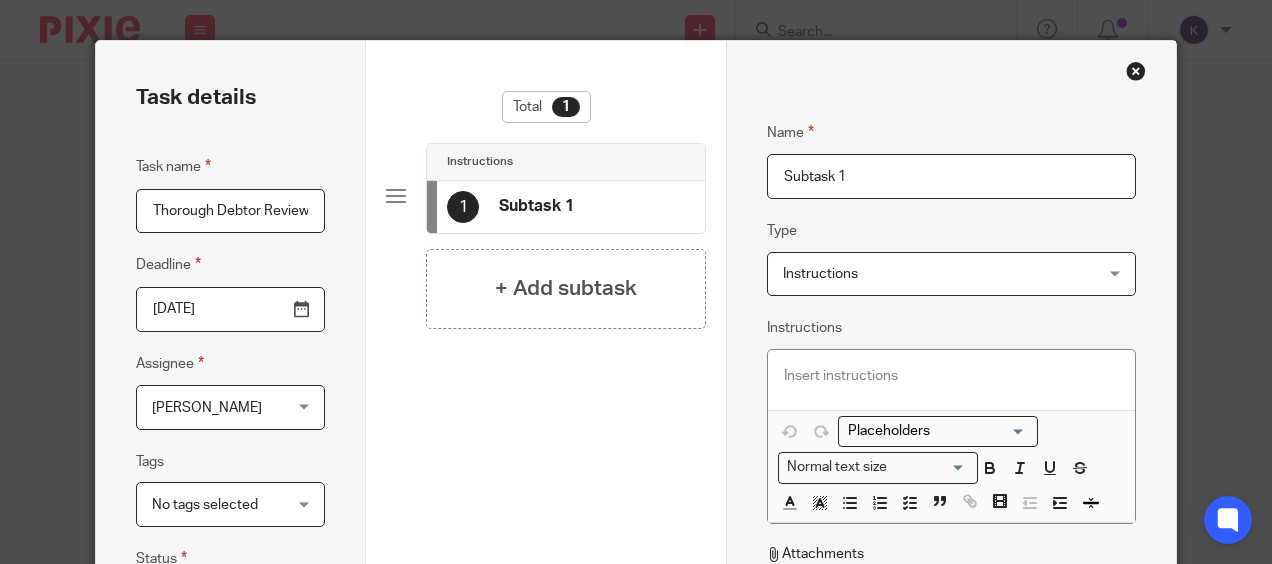 drag, startPoint x: 877, startPoint y: 184, endPoint x: 588, endPoint y: 169, distance: 289.389 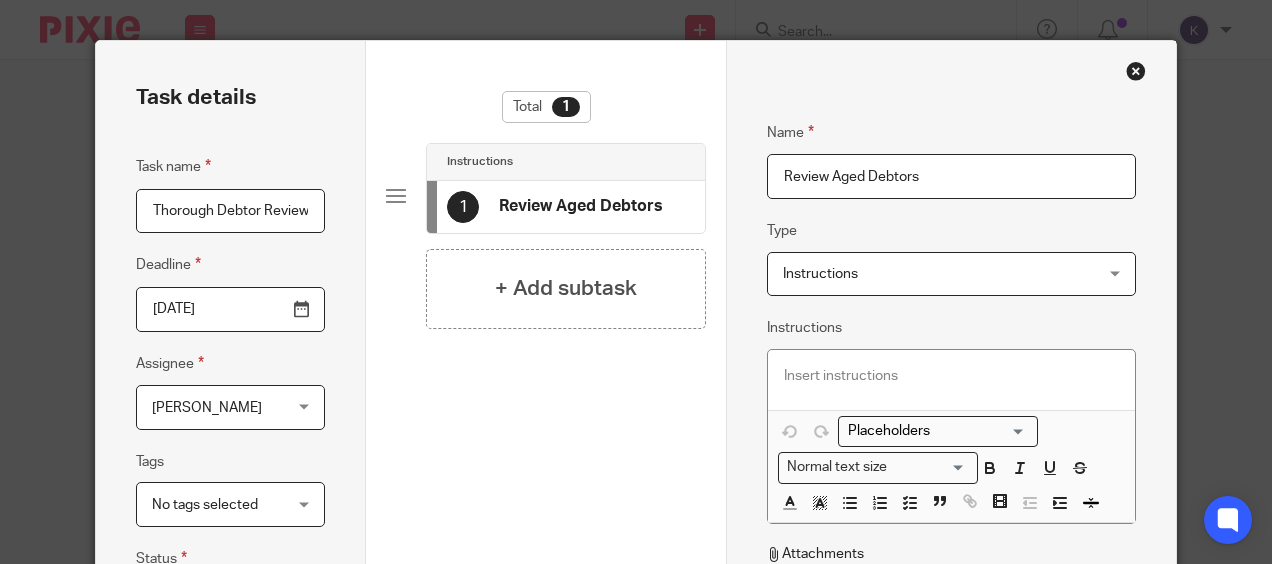 type on "Review Aged Debtors" 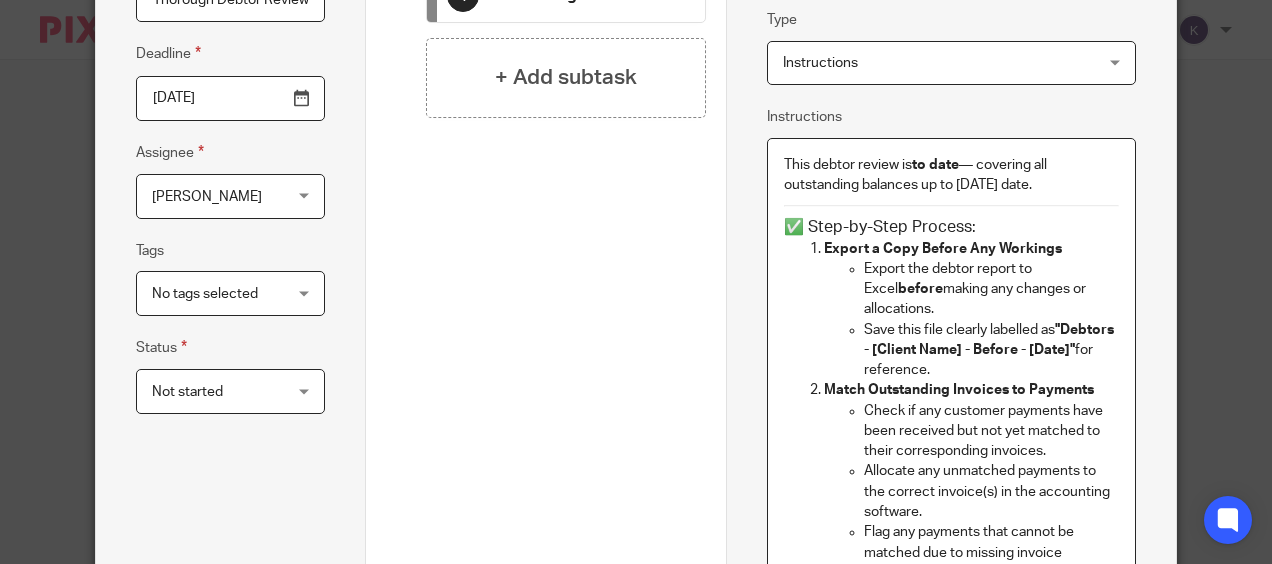 scroll, scrollTop: 95, scrollLeft: 0, axis: vertical 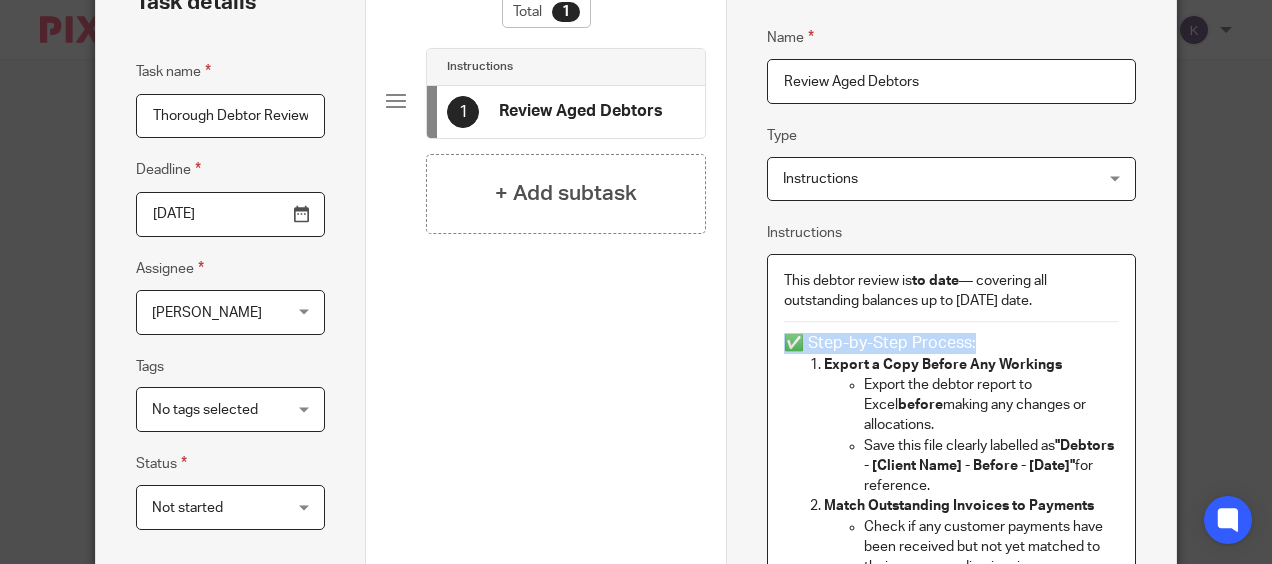 drag, startPoint x: 973, startPoint y: 339, endPoint x: 763, endPoint y: 327, distance: 210.34258 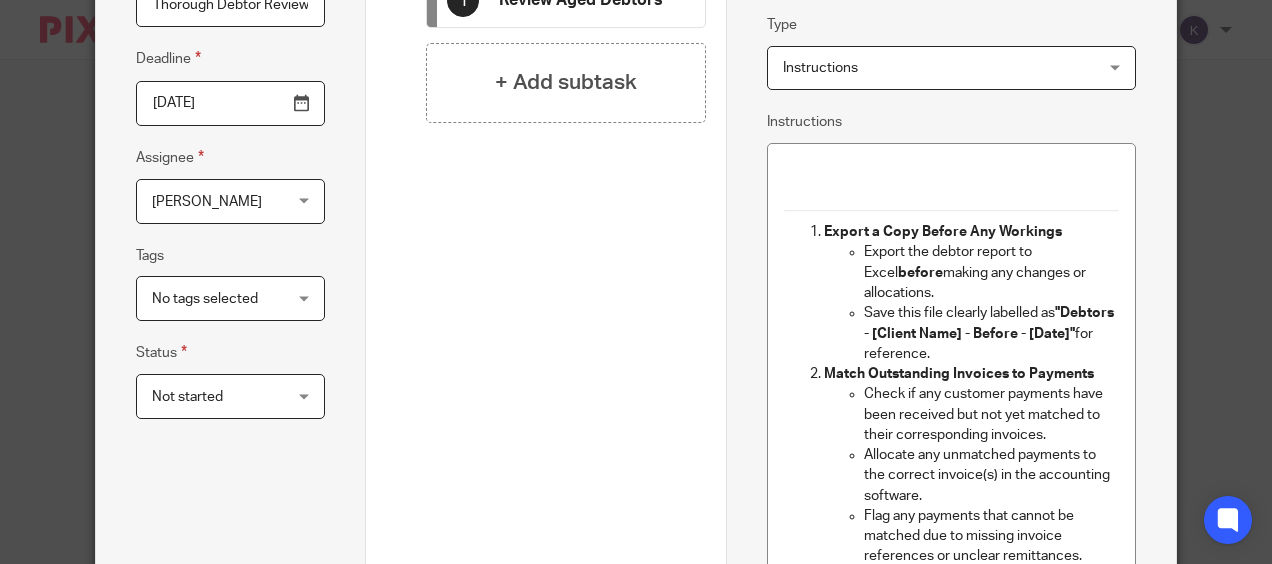 scroll, scrollTop: 0, scrollLeft: 0, axis: both 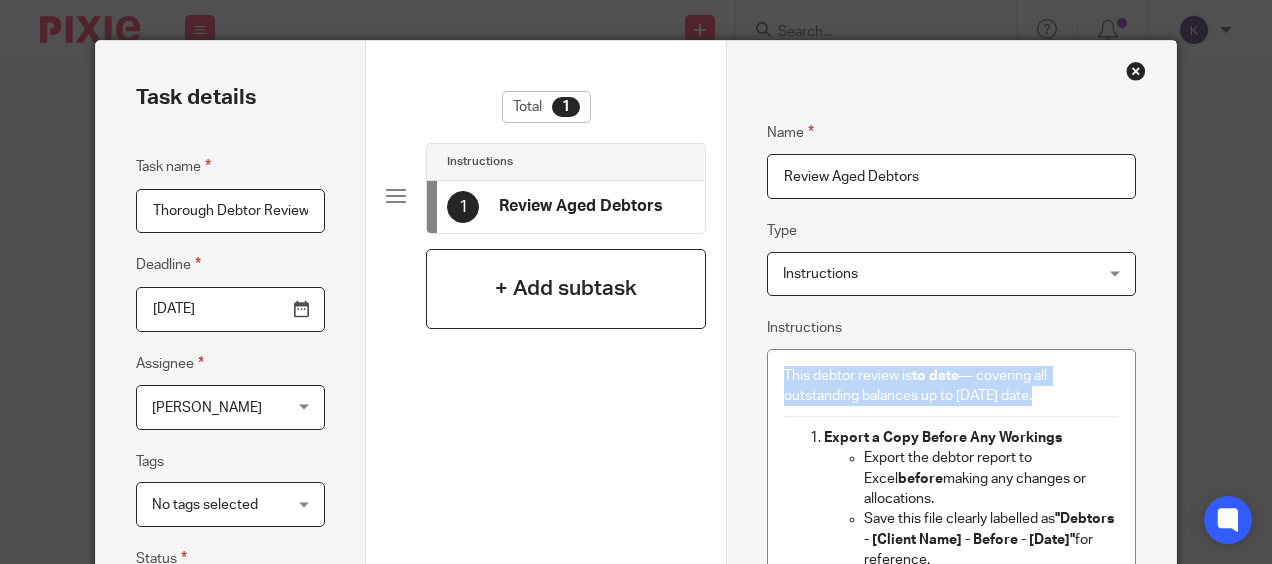 click on "+ Add subtask" at bounding box center [566, 289] 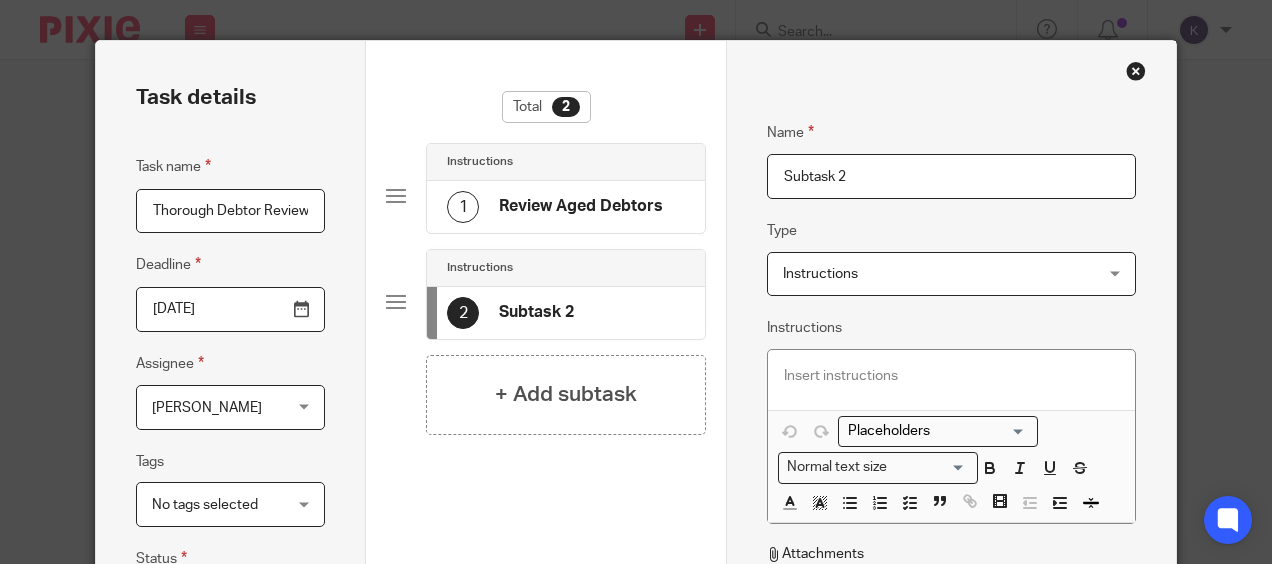 drag, startPoint x: 882, startPoint y: 186, endPoint x: 447, endPoint y: 128, distance: 438.84964 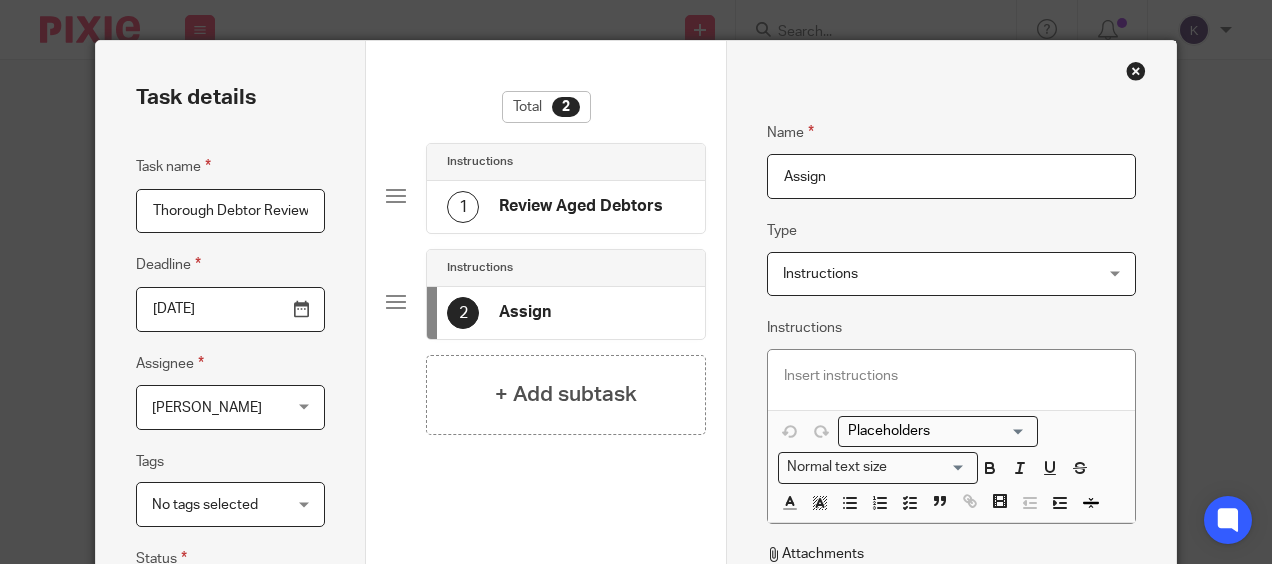 click on "Assign" at bounding box center [951, 176] 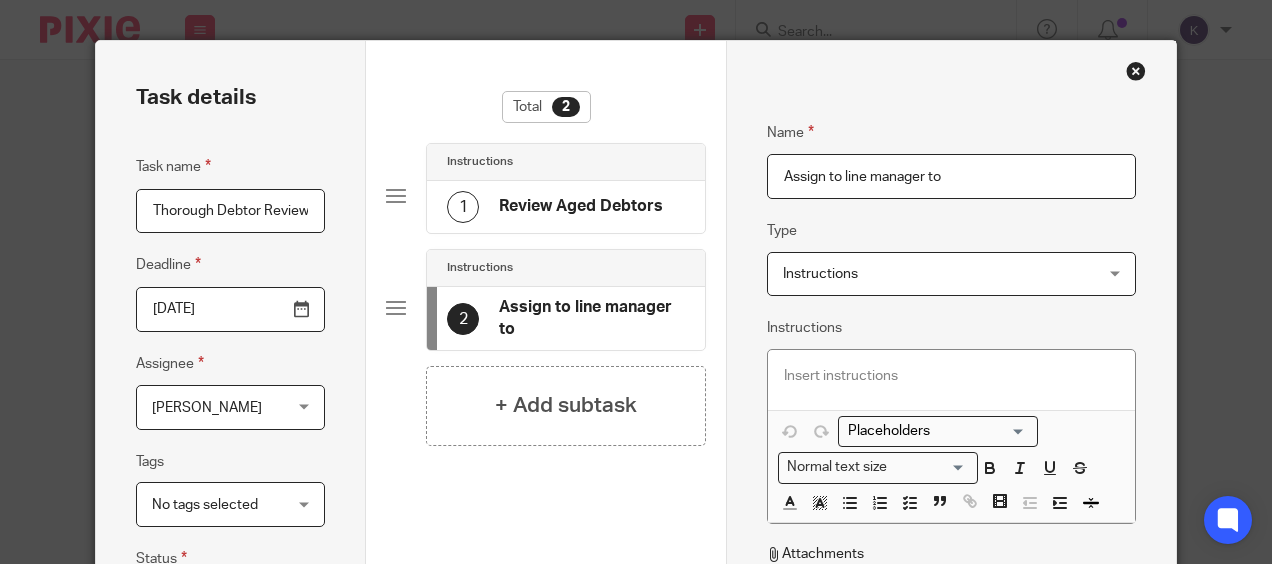 click on "Assign to line manager to" at bounding box center [951, 176] 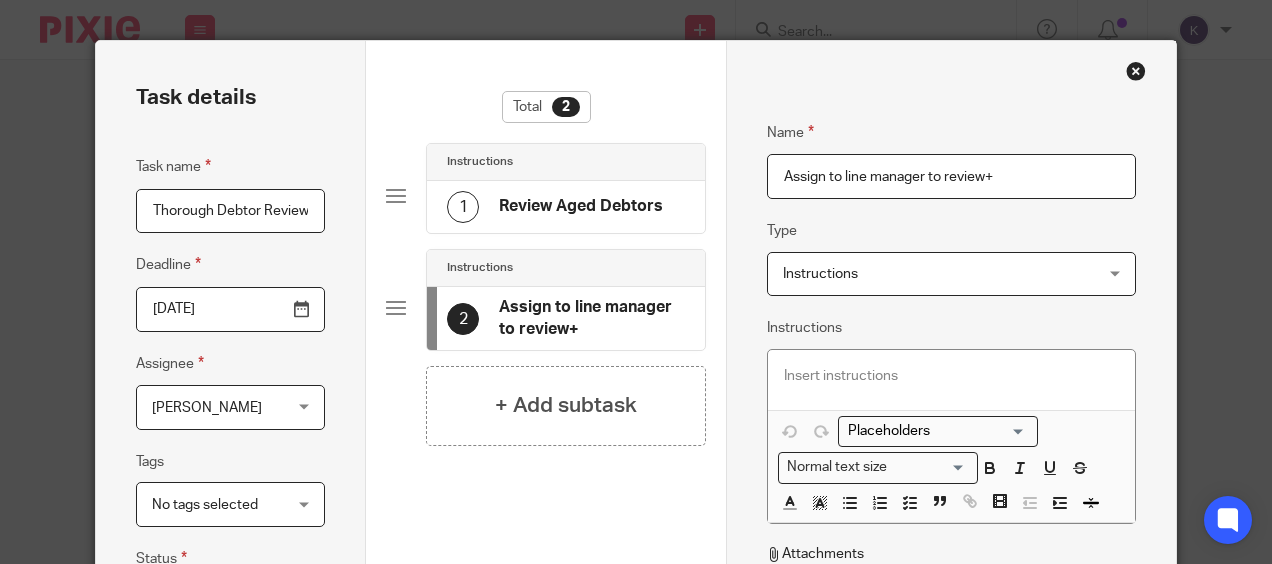 click on "Name   Review Aged Debtors   Type
Instructions
Instructions
Instructions
Document signing - request signature
Send automated email
Send email manually
Internal deadline
JobTemplate::TaskInstruction   Instructions   This debtor review is  to date  — covering all outstanding balances up to today's date. Export a Copy Before Any Workings Export the debtor report to Excel  before  making any changes or allocations. Save this file clearly labelled as  "Debtors - [Client Name] - Before - [Date]"  for reference. Match Outstanding Invoices to Payments Check if any customer payments have been received but not yet matched to their corresponding invoices. Allocate any unmatched payments to the correct invoice(s) in the accounting software. Flag any payments that cannot be matched due to missing invoice references or unclear remittances. Save as" at bounding box center [951, 538] 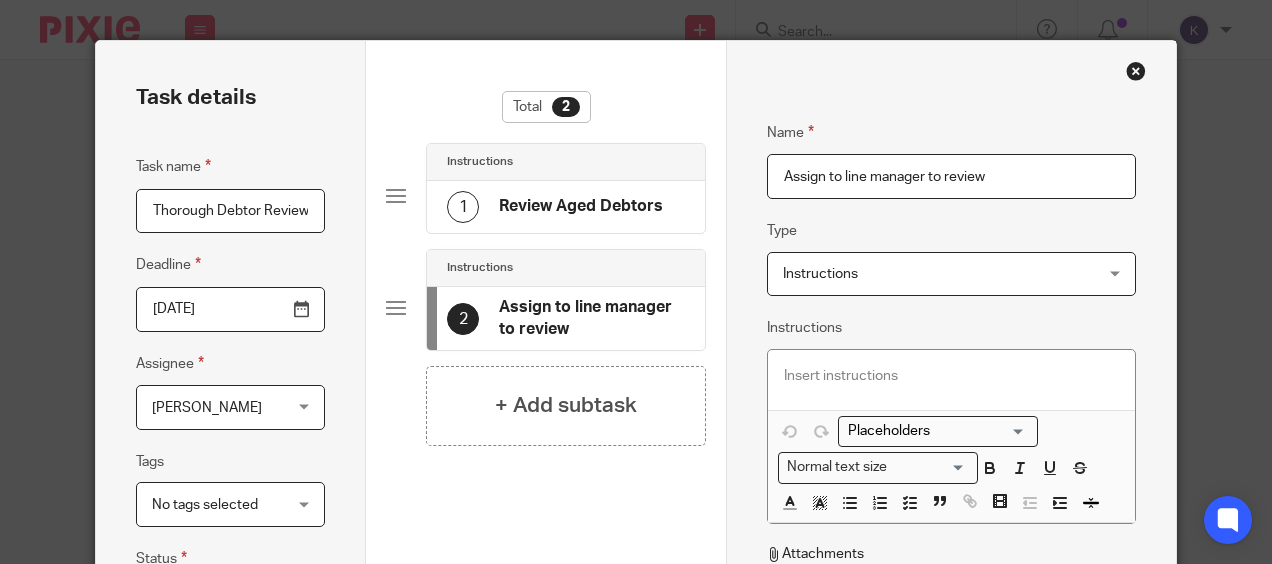 type on "Assign to line manager to review" 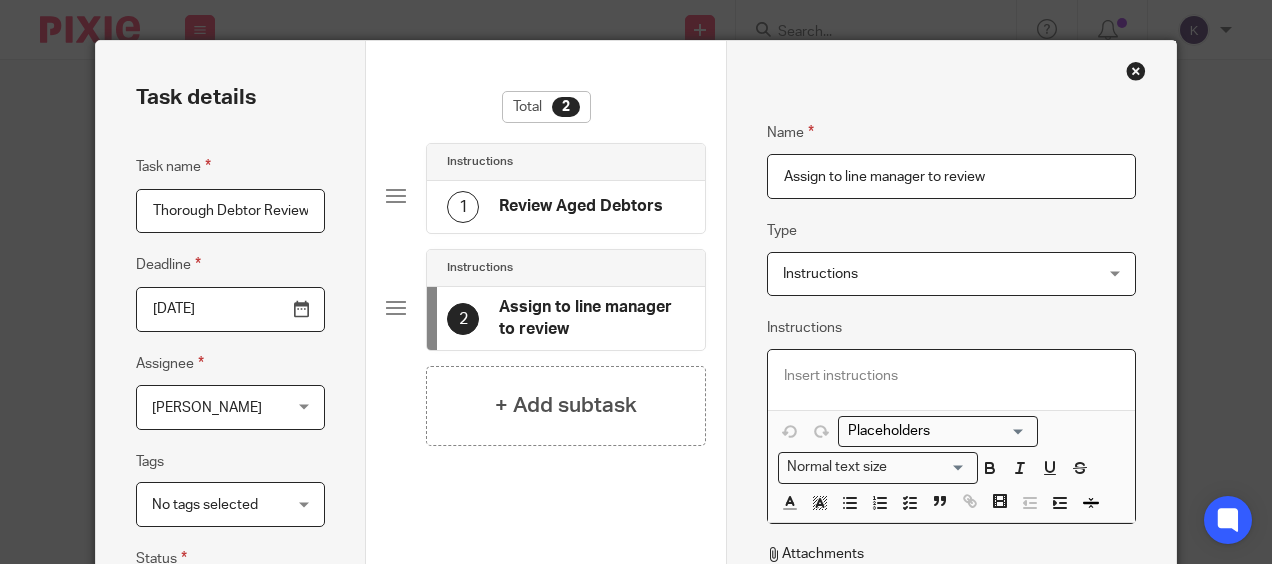 click at bounding box center (951, 376) 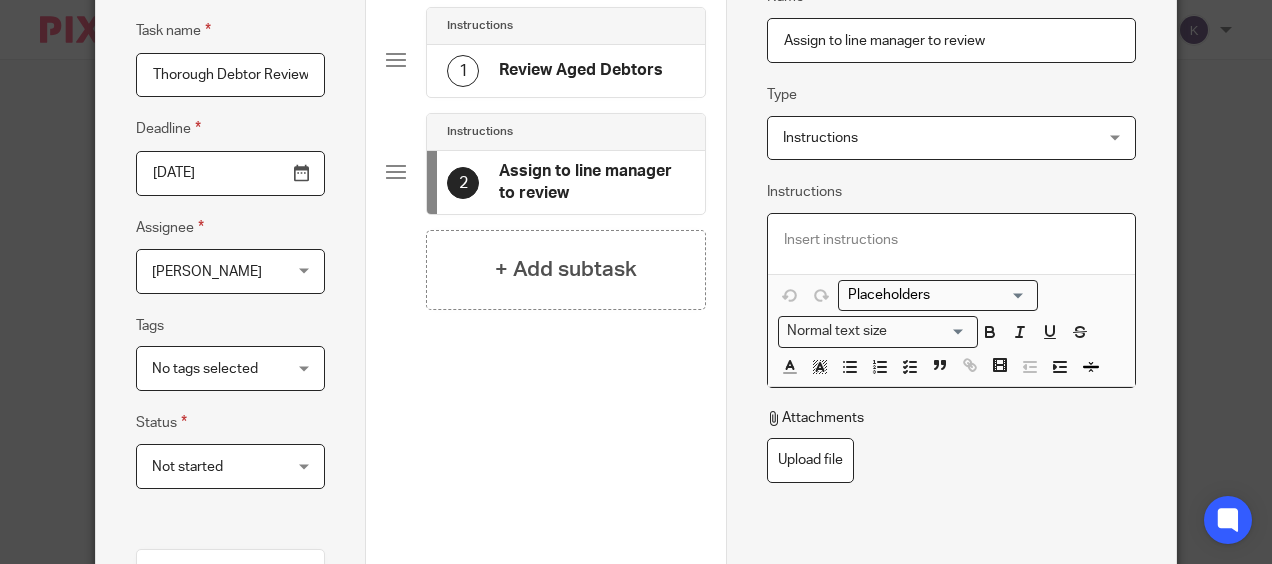 scroll, scrollTop: 200, scrollLeft: 0, axis: vertical 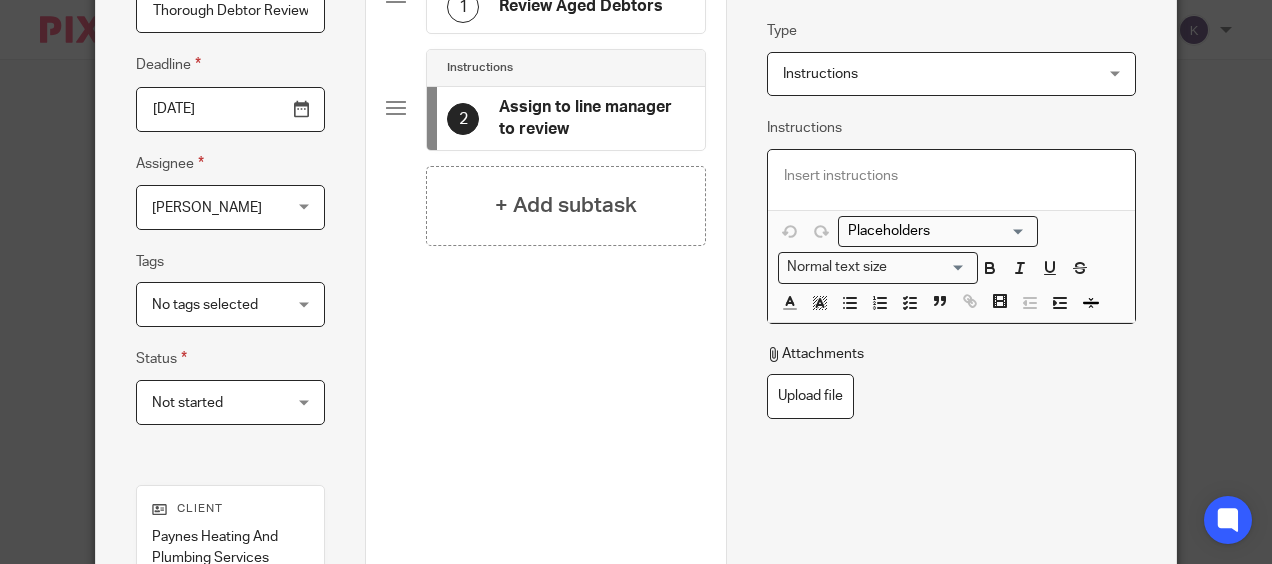 click on "Review Aged Debtors" at bounding box center [581, 6] 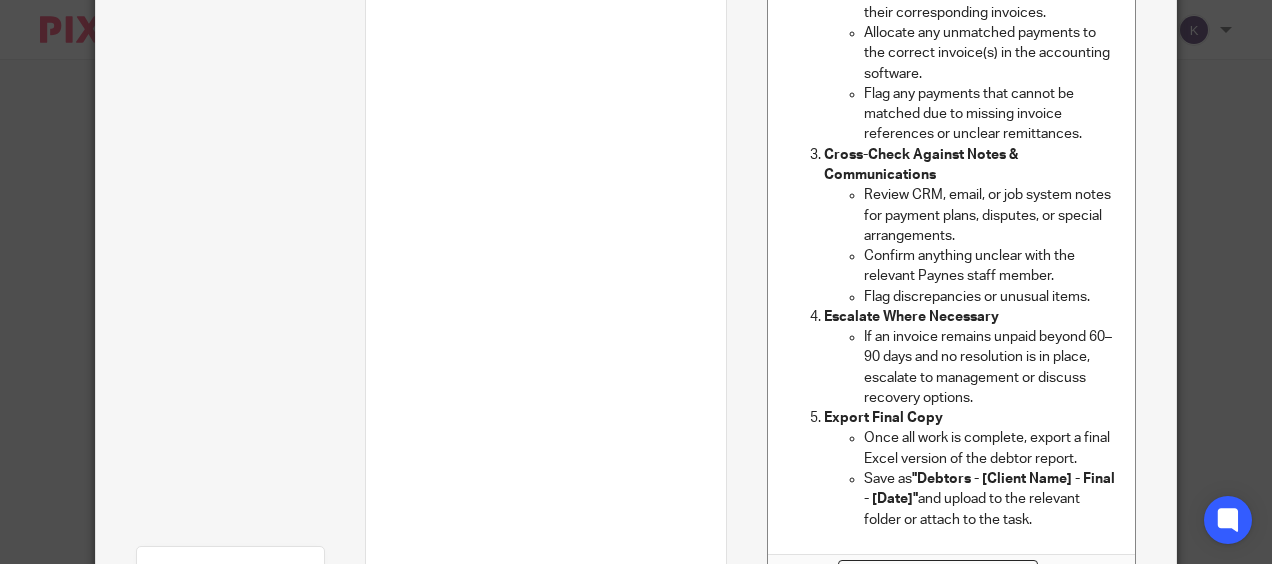 scroll, scrollTop: 700, scrollLeft: 0, axis: vertical 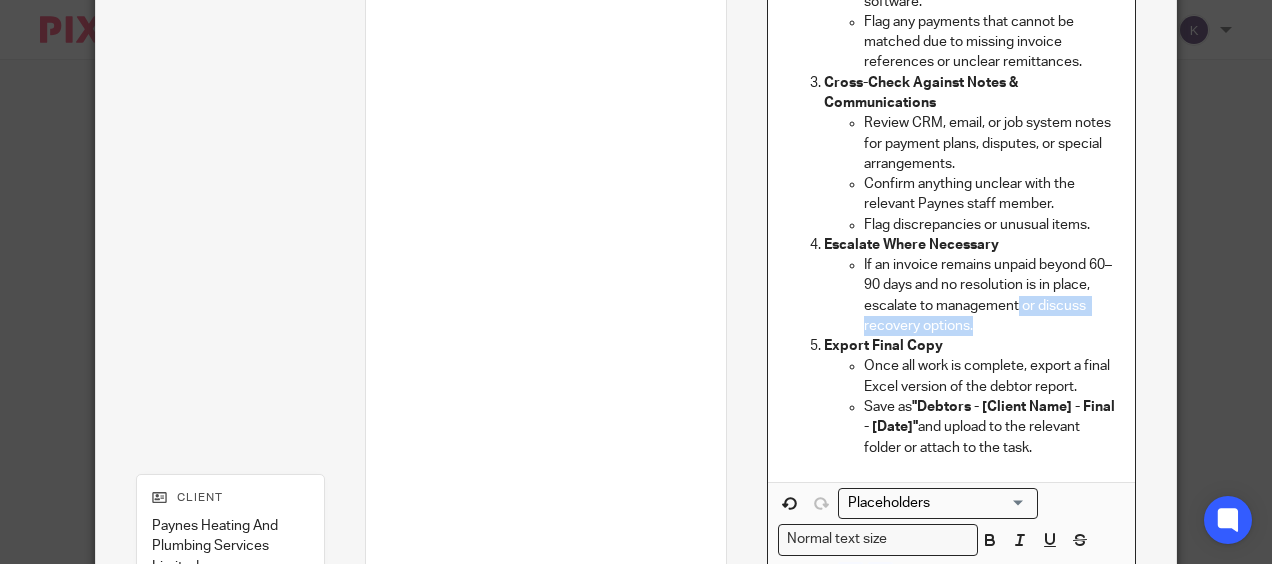 drag, startPoint x: 975, startPoint y: 304, endPoint x: 1009, endPoint y: 283, distance: 39.962482 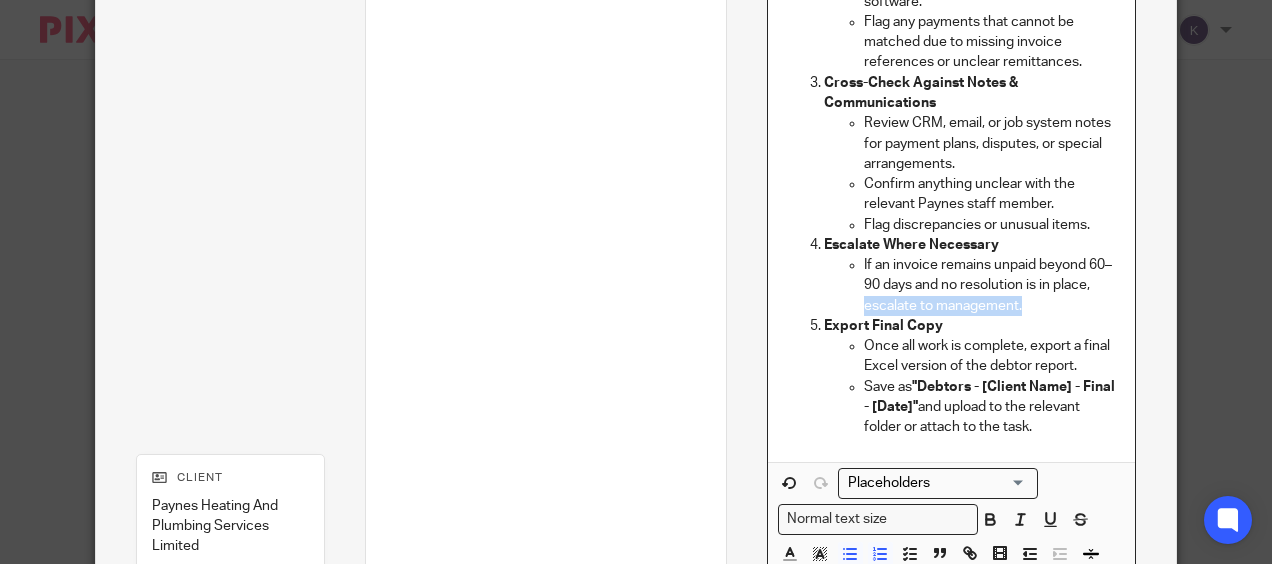 drag, startPoint x: 1039, startPoint y: 280, endPoint x: 859, endPoint y: 279, distance: 180.00278 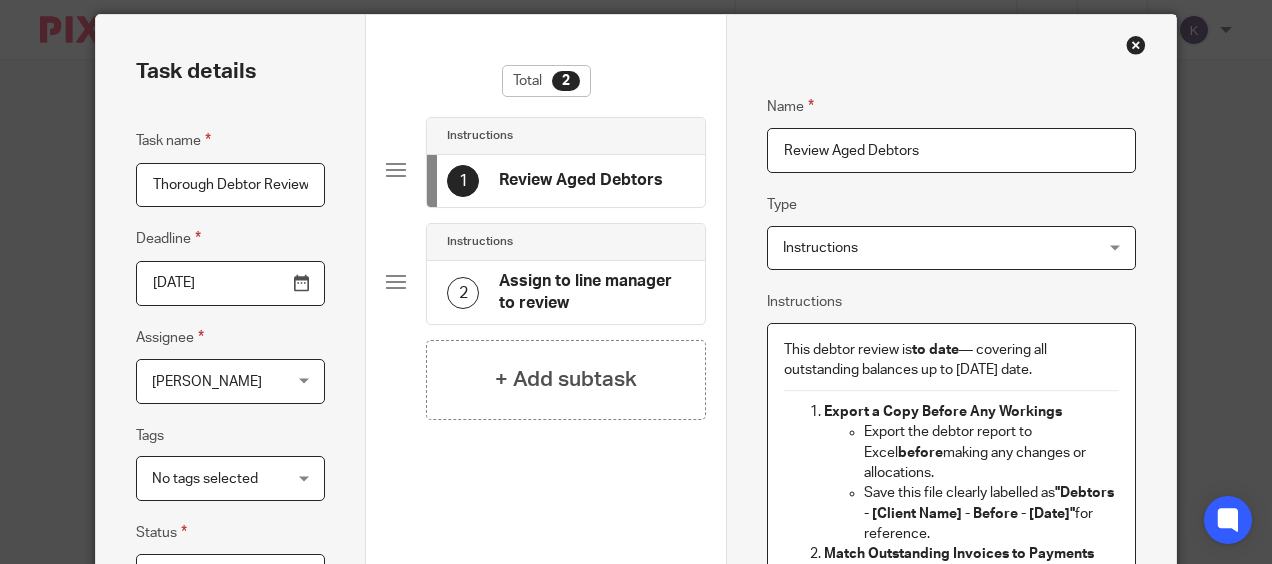 scroll, scrollTop: 0, scrollLeft: 0, axis: both 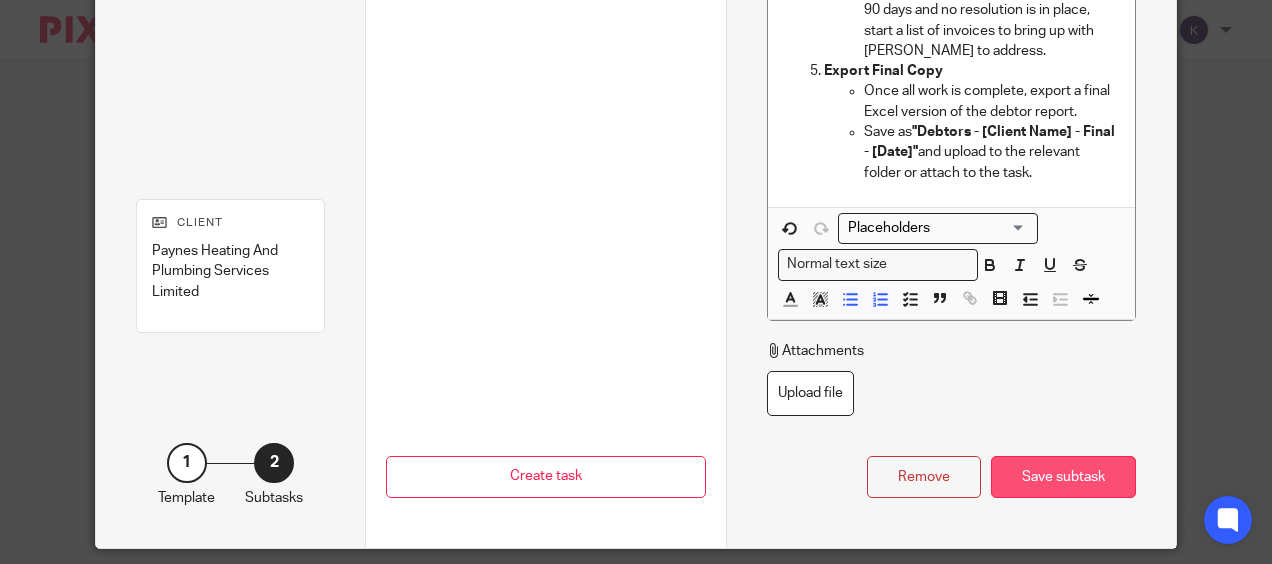 click on "Save subtask" at bounding box center [1063, 477] 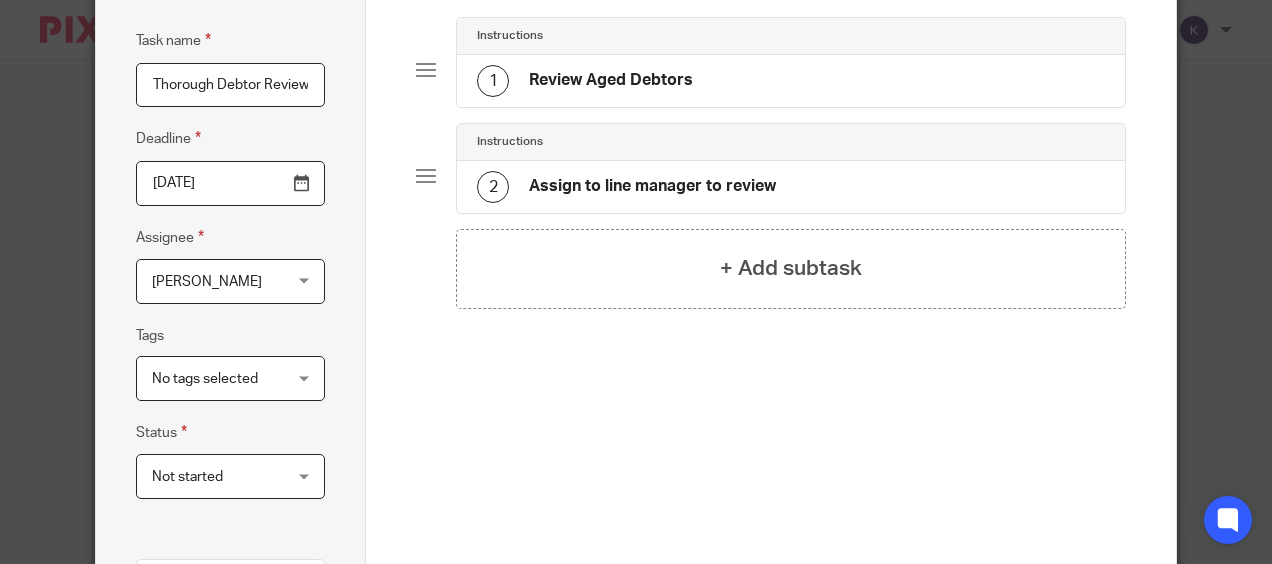 scroll, scrollTop: 510, scrollLeft: 0, axis: vertical 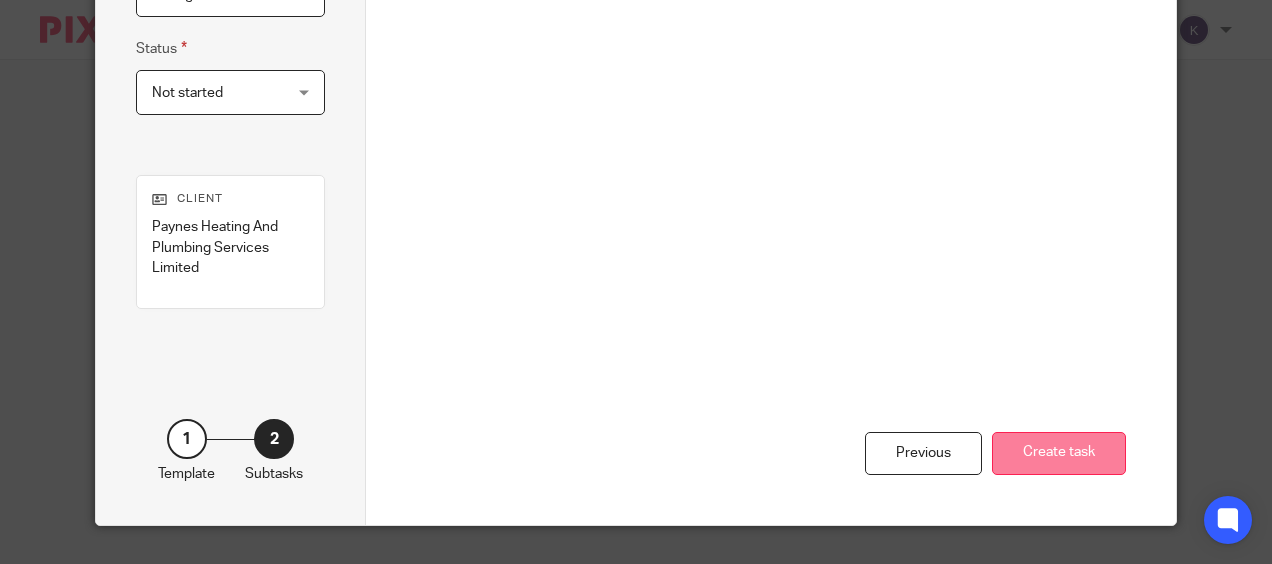 click on "Create task" at bounding box center (1059, 453) 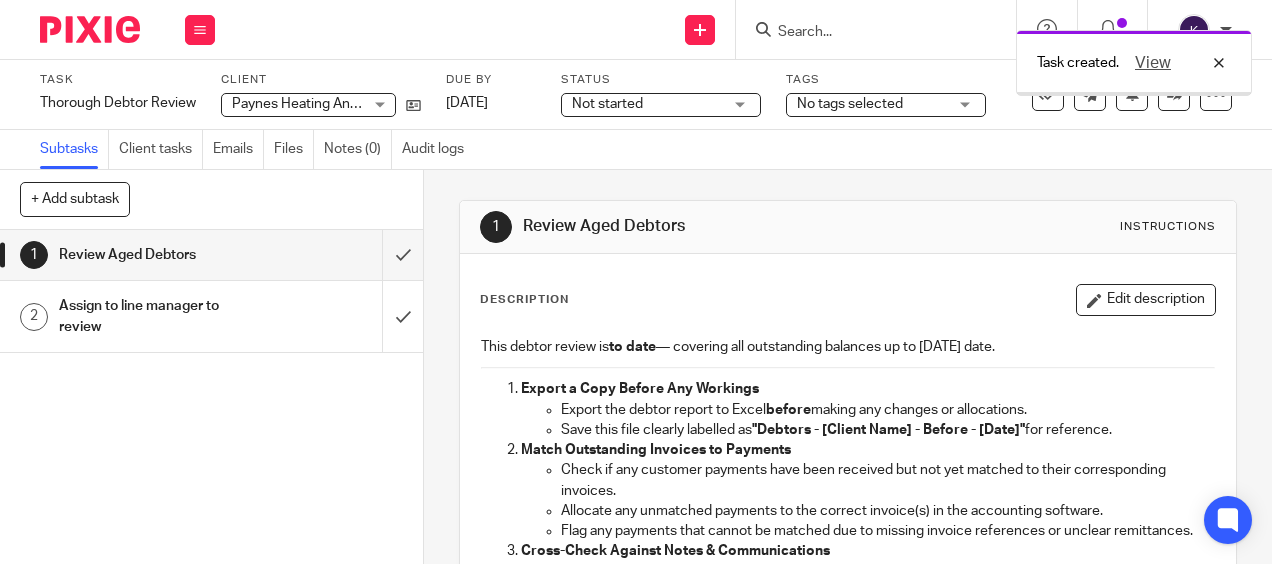 scroll, scrollTop: 0, scrollLeft: 0, axis: both 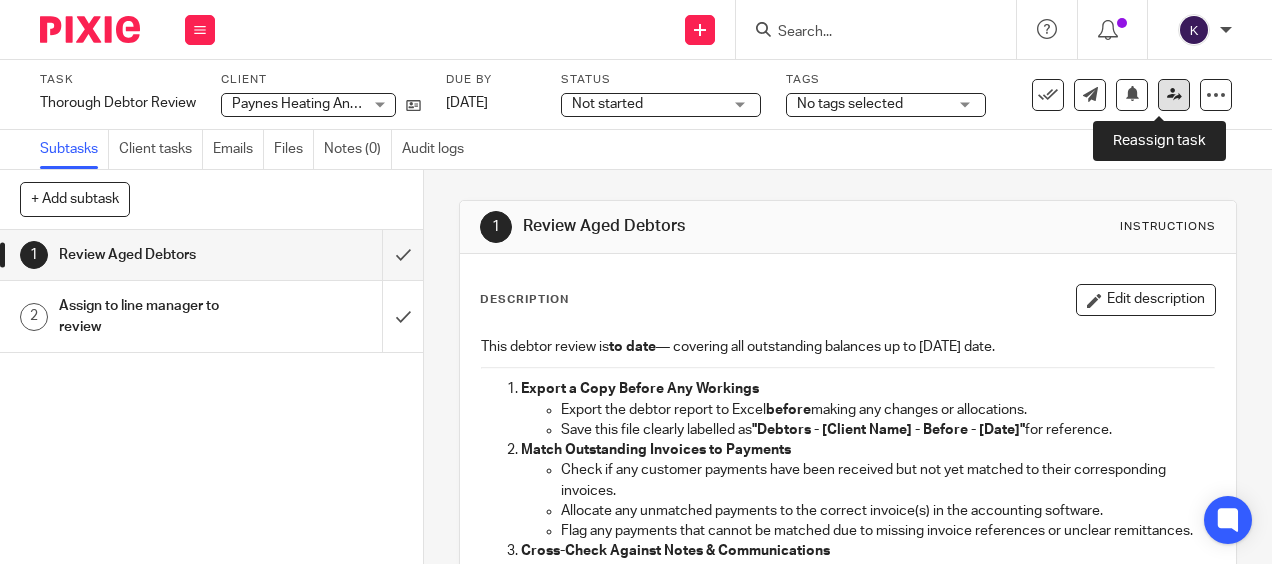 click at bounding box center (1174, 95) 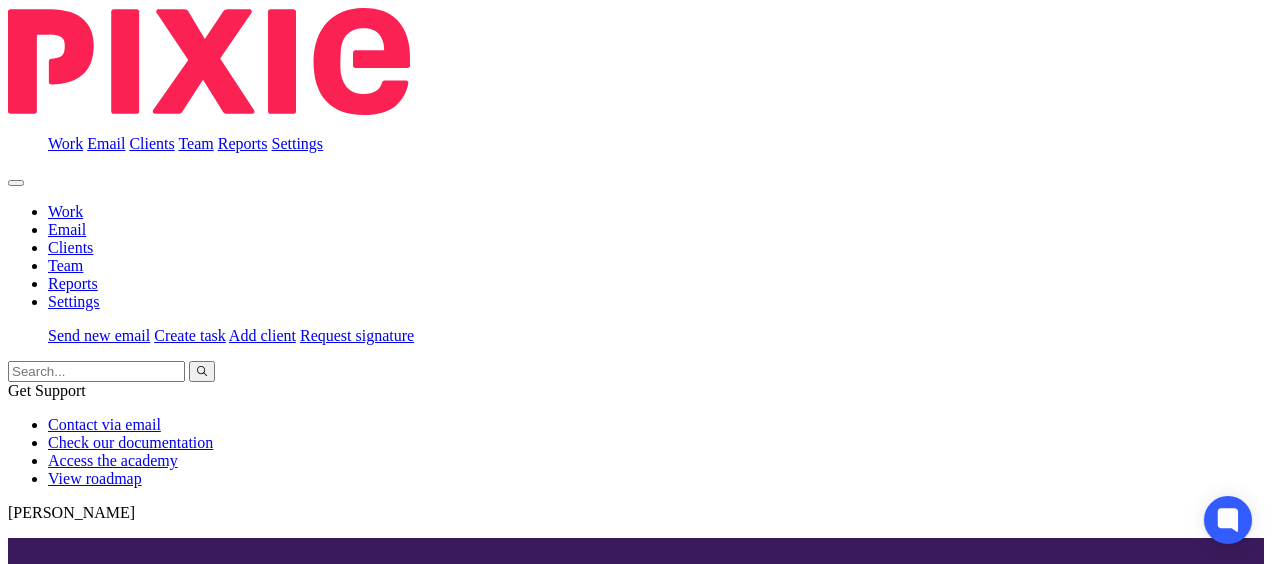 scroll, scrollTop: 0, scrollLeft: 0, axis: both 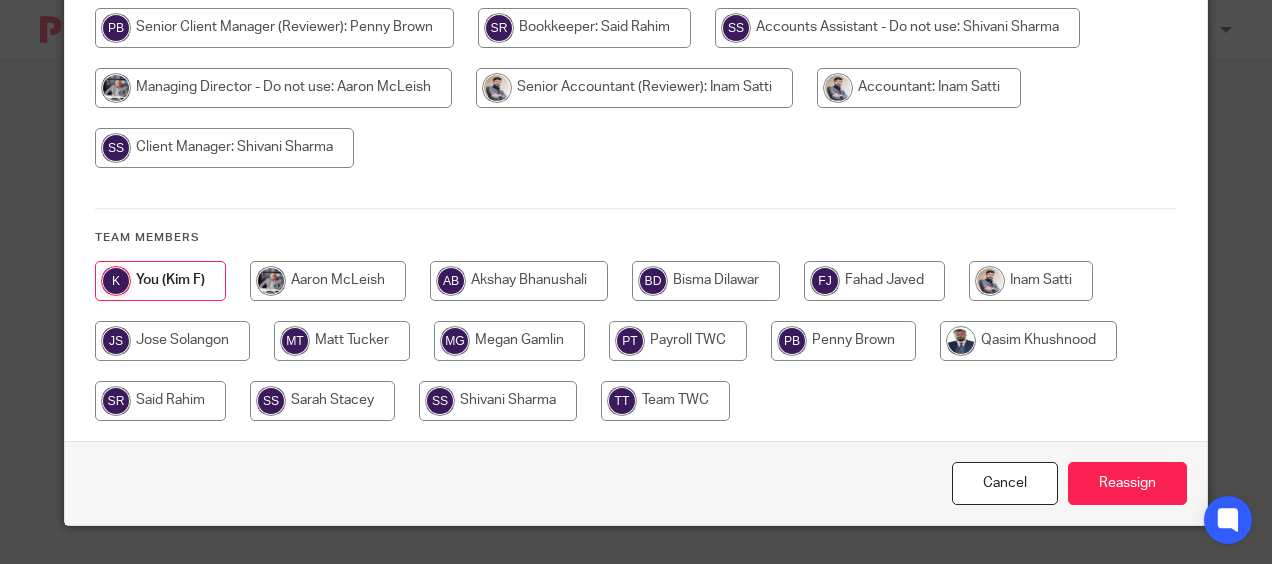click at bounding box center (498, 401) 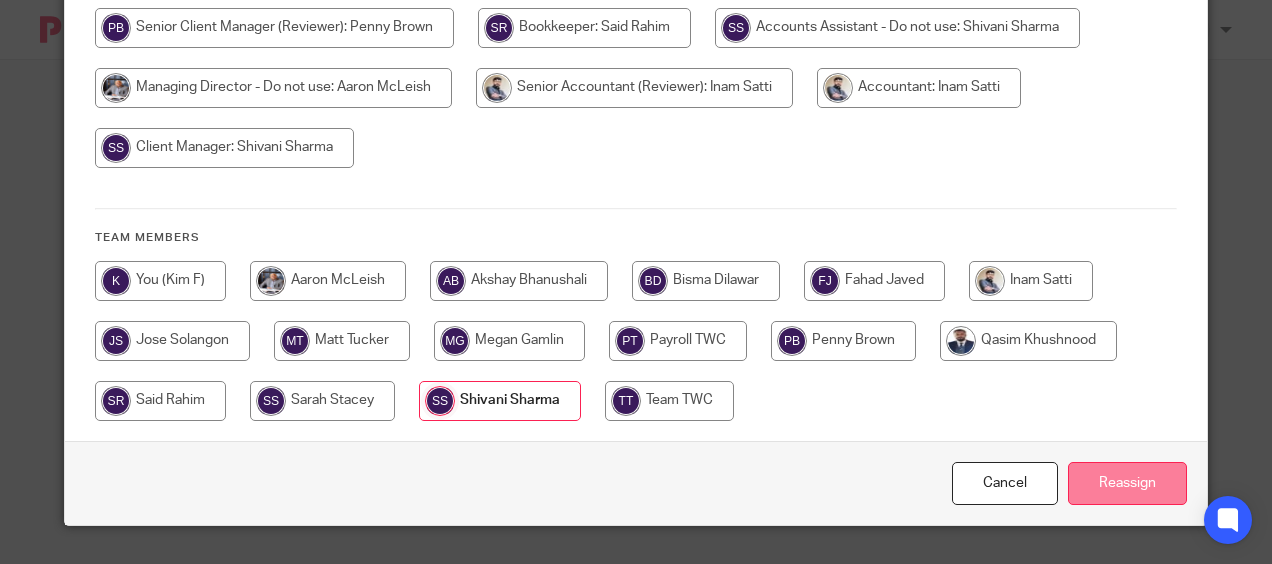 click on "Reassign" at bounding box center (1127, 483) 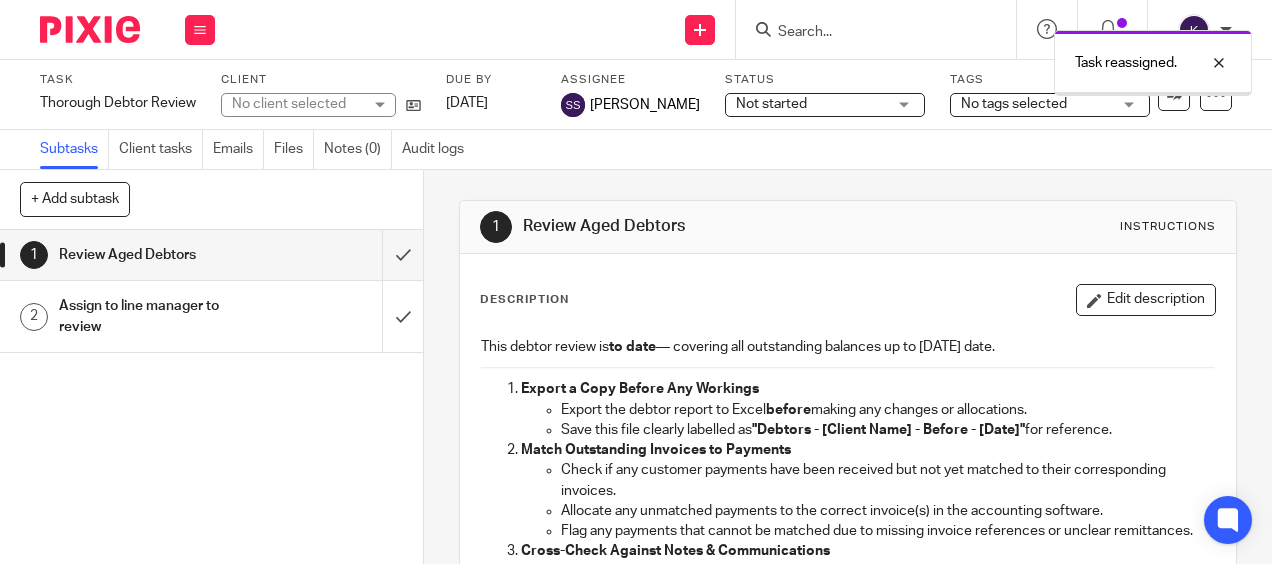 scroll, scrollTop: 0, scrollLeft: 0, axis: both 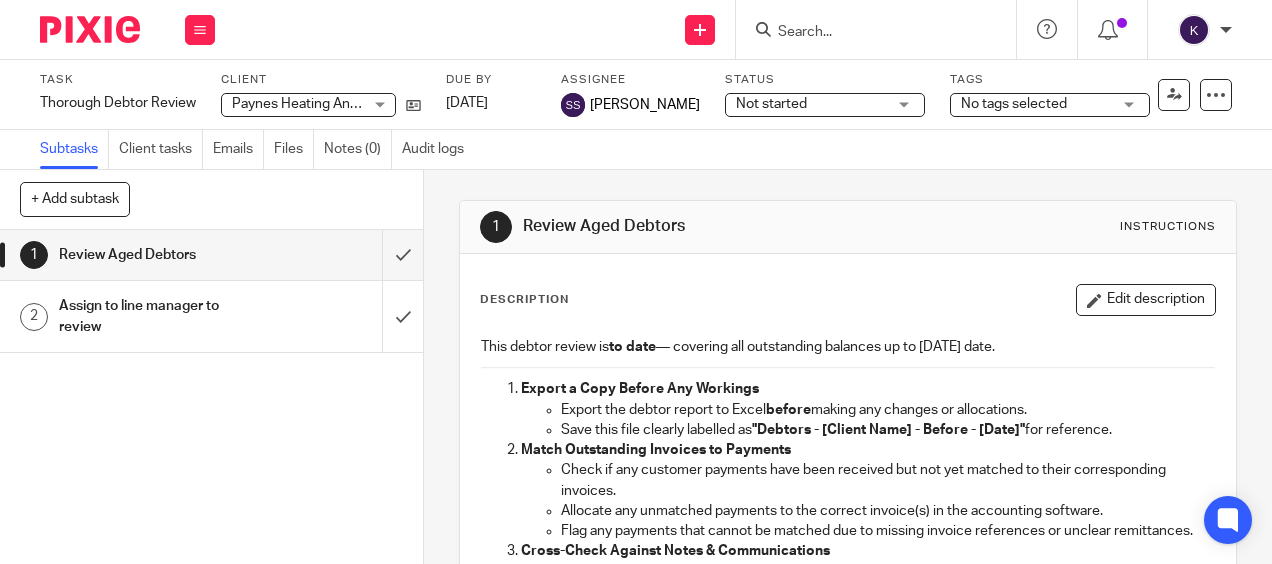 drag, startPoint x: 740, startPoint y: 414, endPoint x: 729, endPoint y: 394, distance: 22.825424 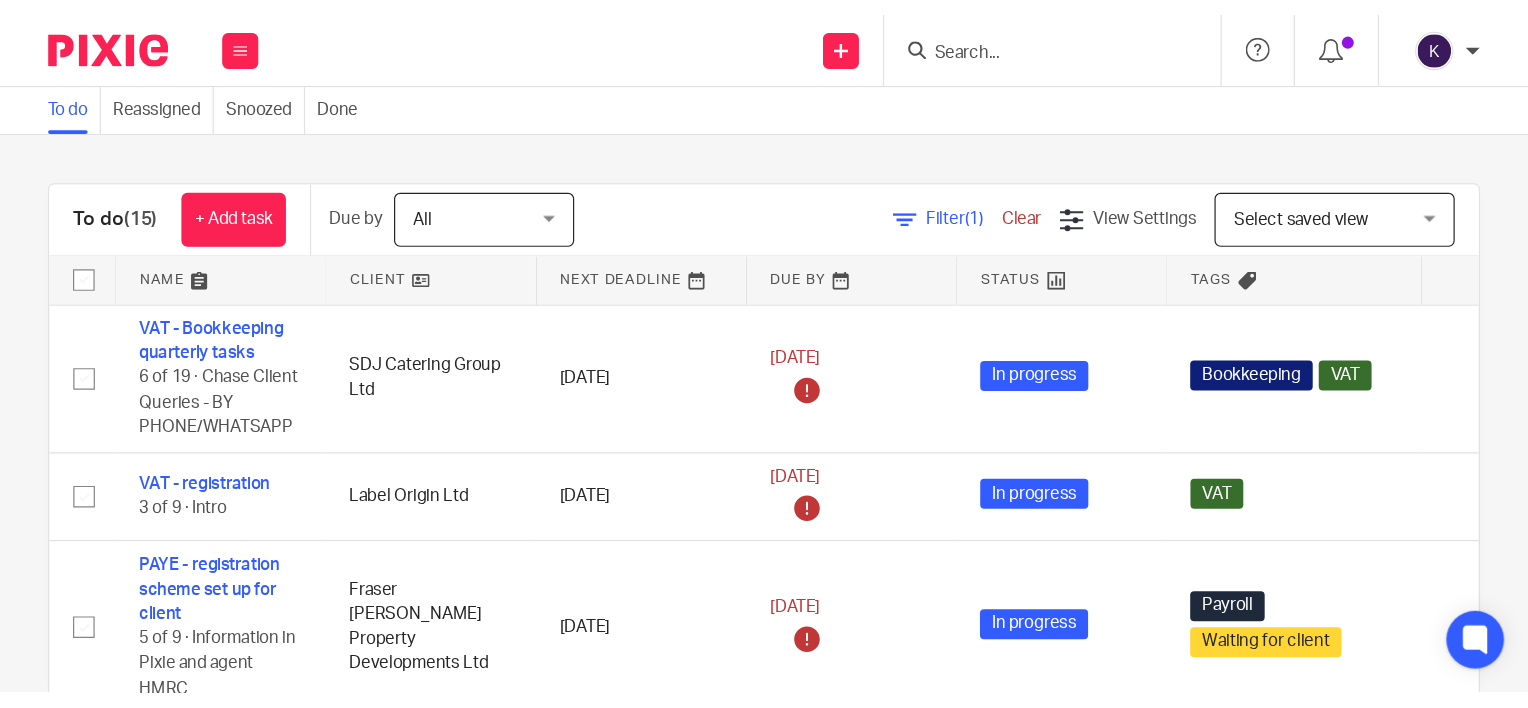 scroll, scrollTop: 0, scrollLeft: 0, axis: both 